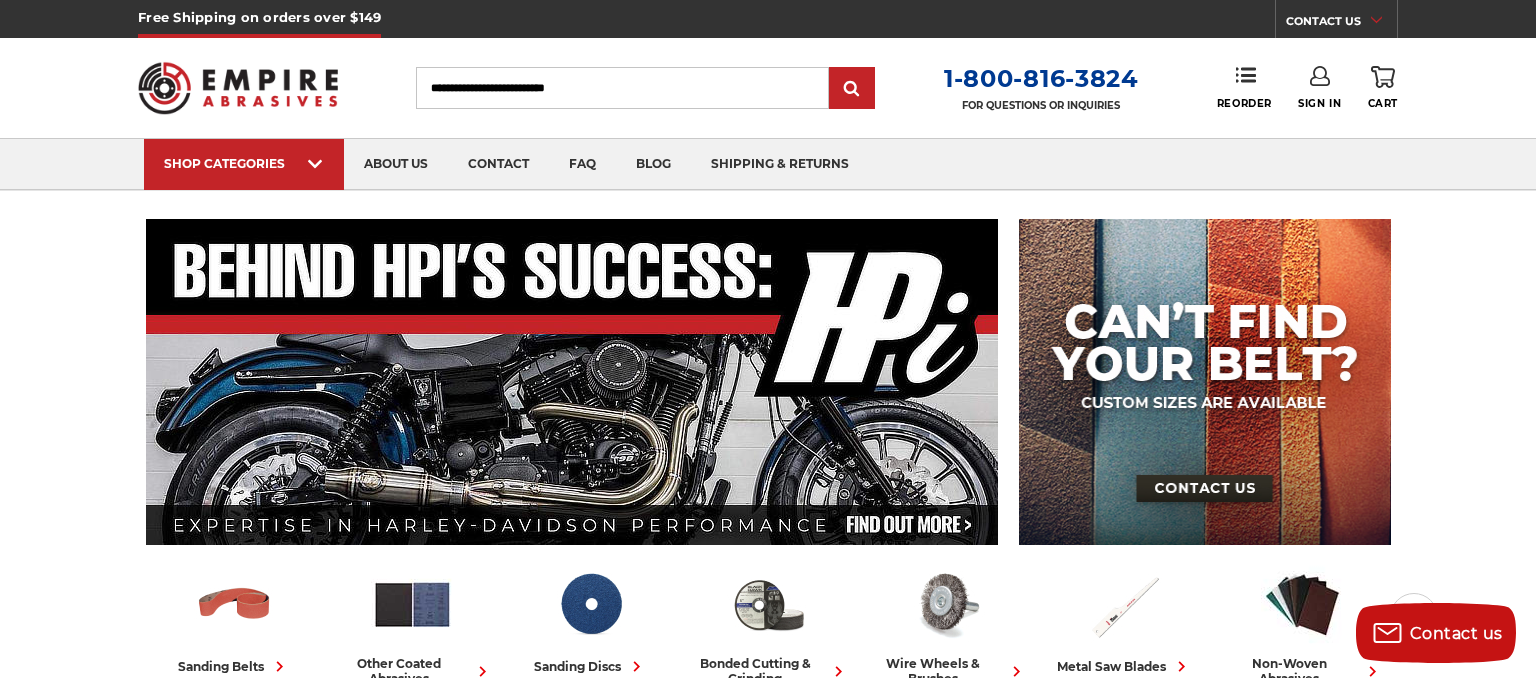 scroll, scrollTop: 211, scrollLeft: 0, axis: vertical 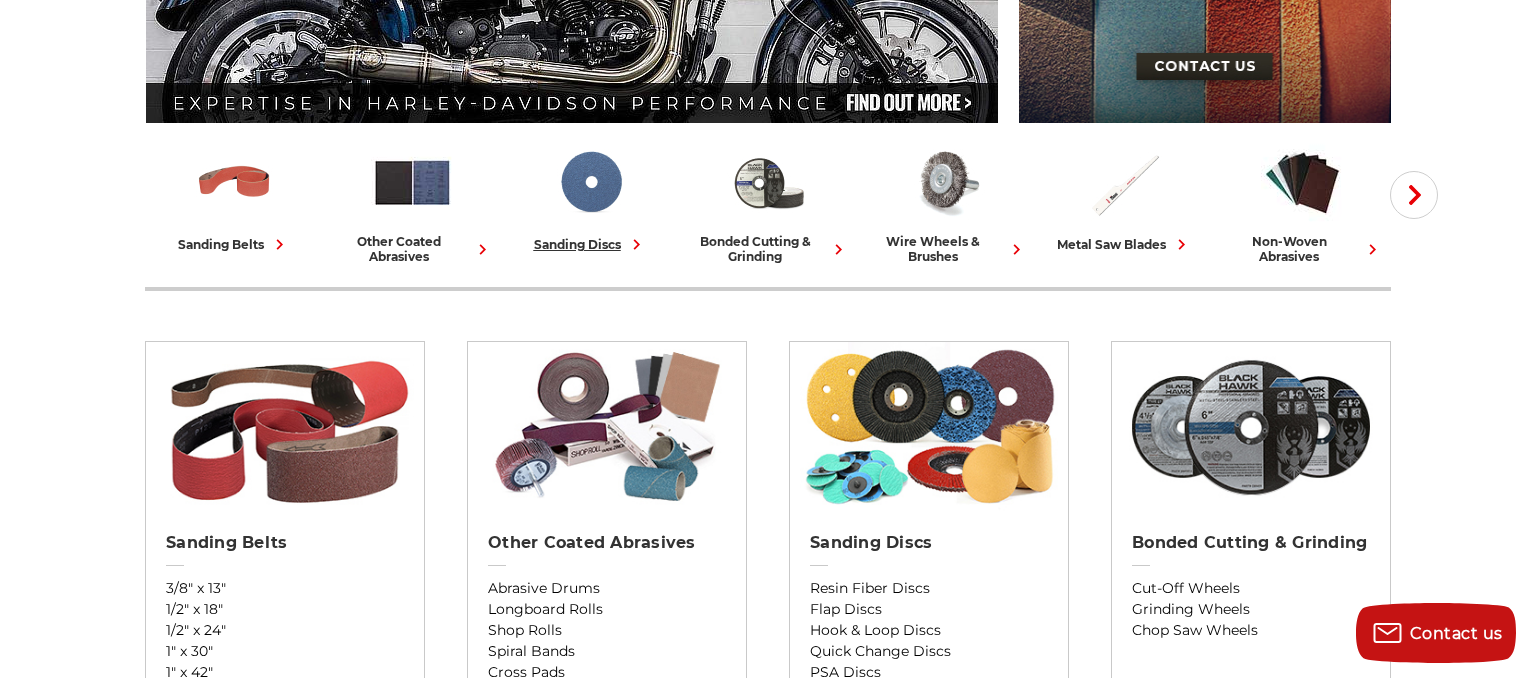 click at bounding box center [590, 182] 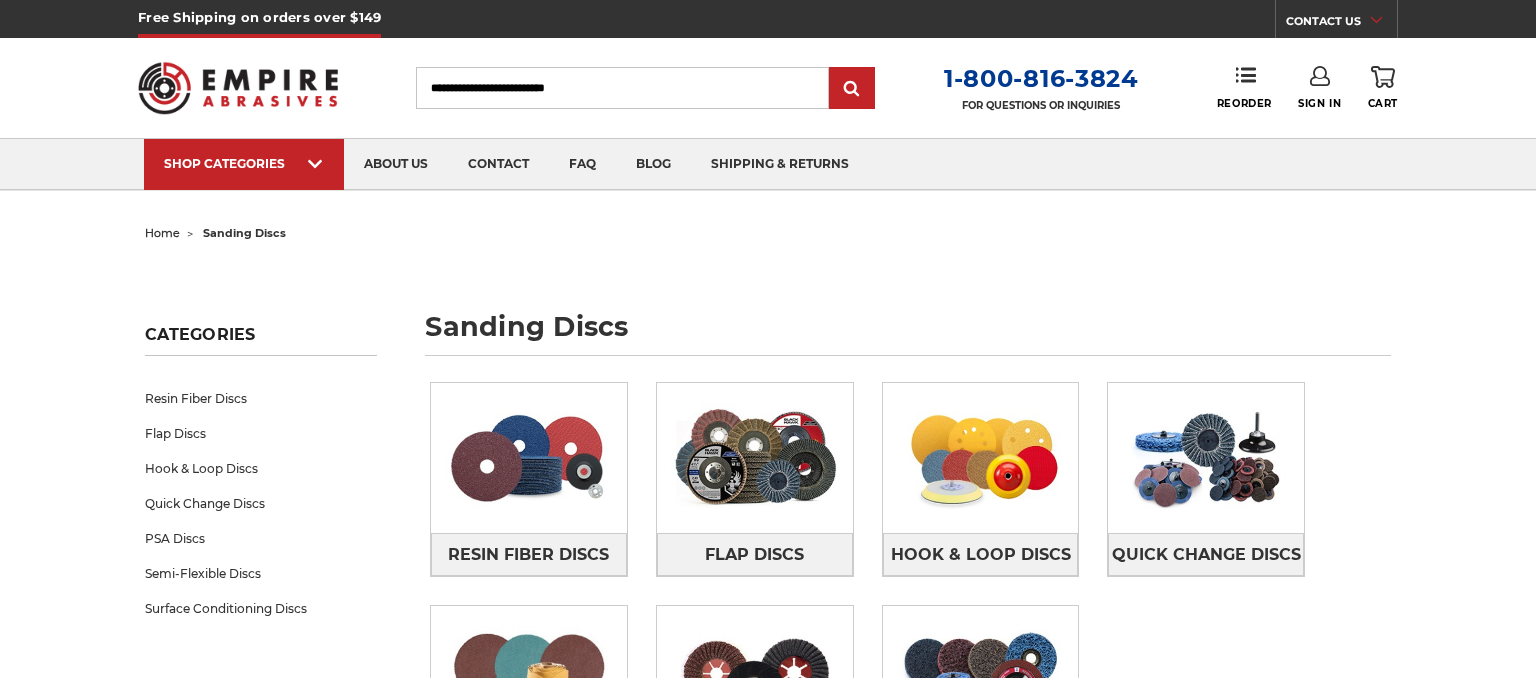scroll, scrollTop: 0, scrollLeft: 0, axis: both 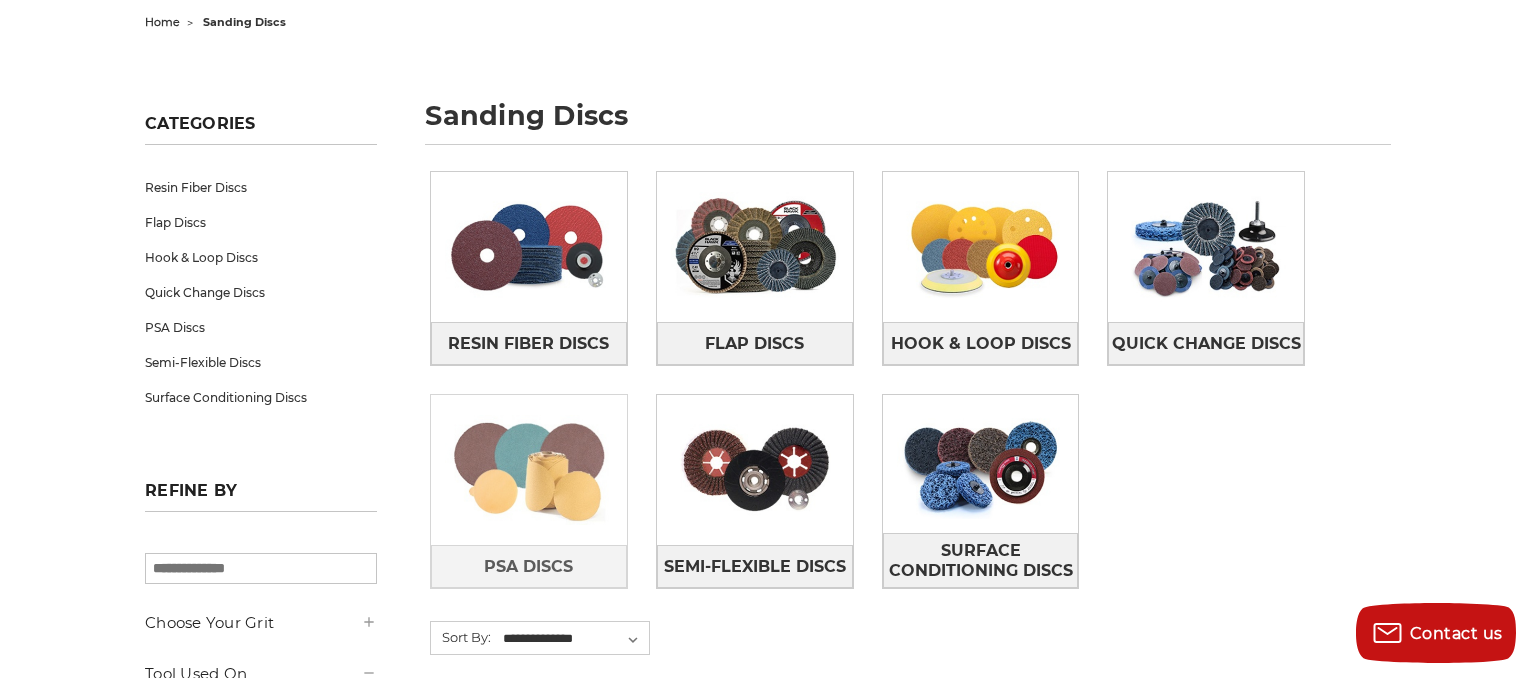 click at bounding box center (529, 470) 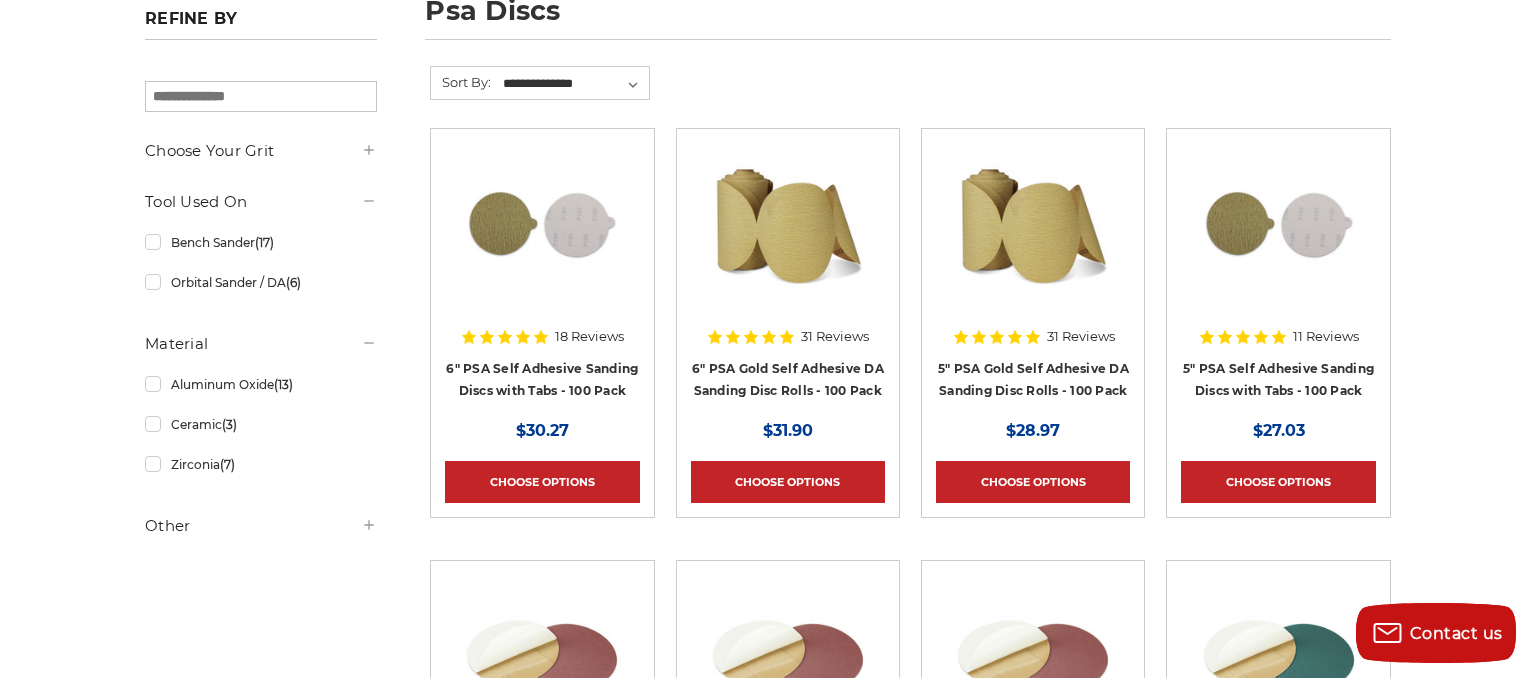 scroll, scrollTop: 316, scrollLeft: 0, axis: vertical 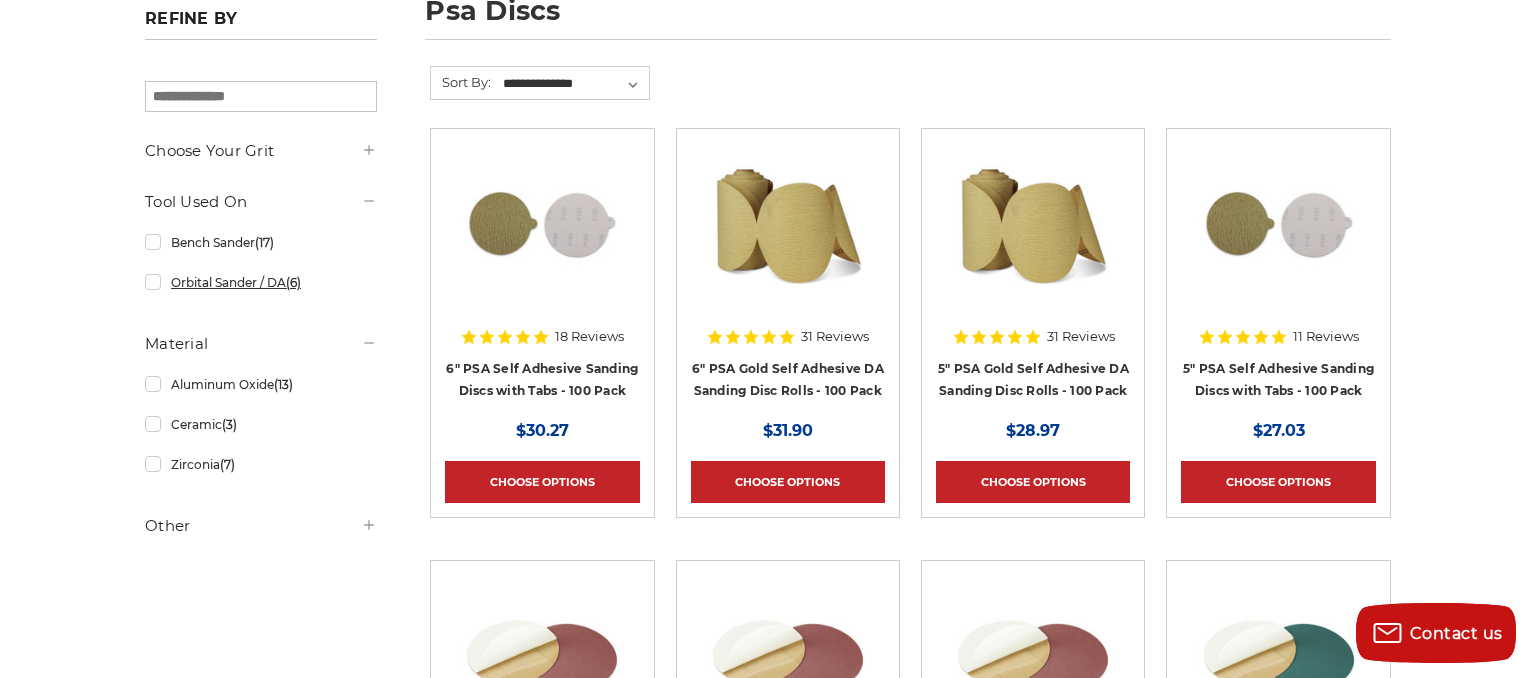 click on "Orbital Sander / DA
(6)" at bounding box center (261, 282) 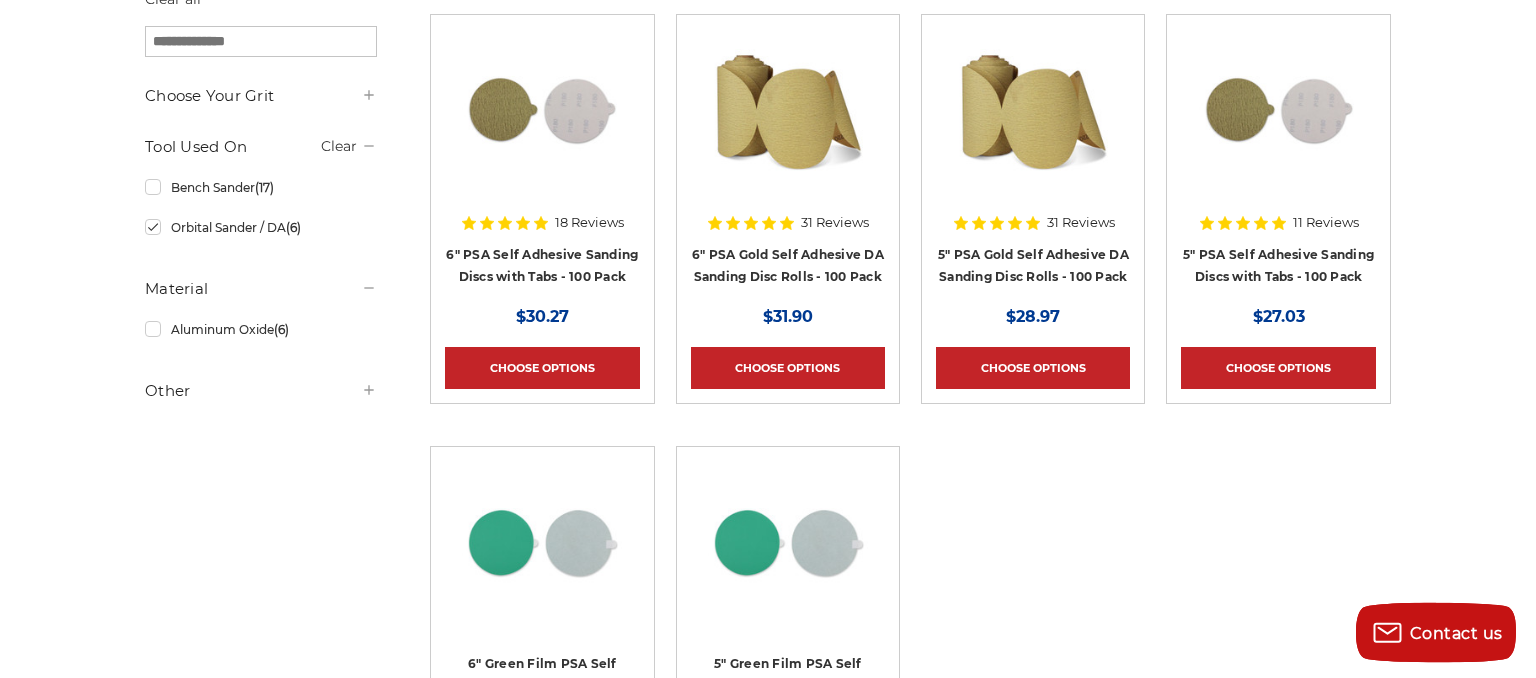 scroll, scrollTop: 316, scrollLeft: 0, axis: vertical 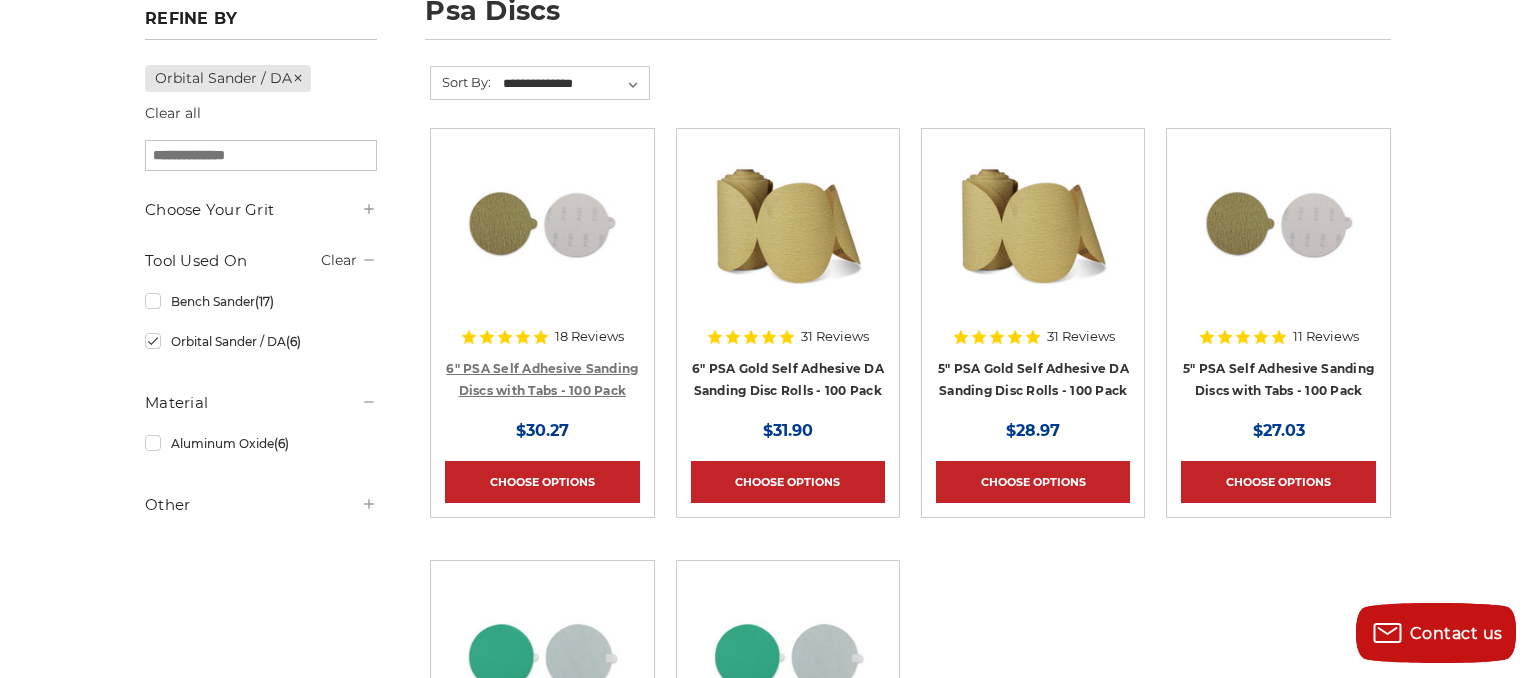 click on "6" PSA Self Adhesive Sanding Discs with Tabs - 100 Pack" at bounding box center [542, 380] 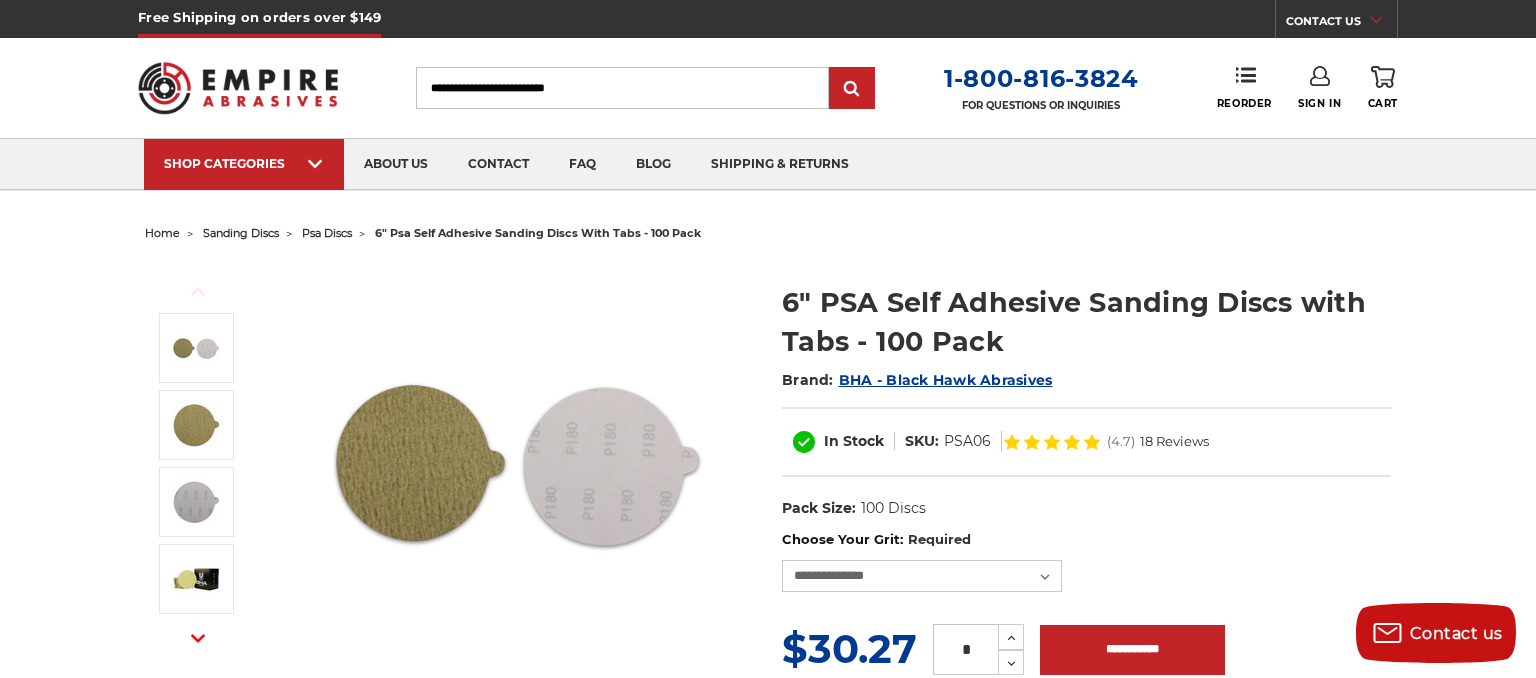 scroll, scrollTop: 316, scrollLeft: 0, axis: vertical 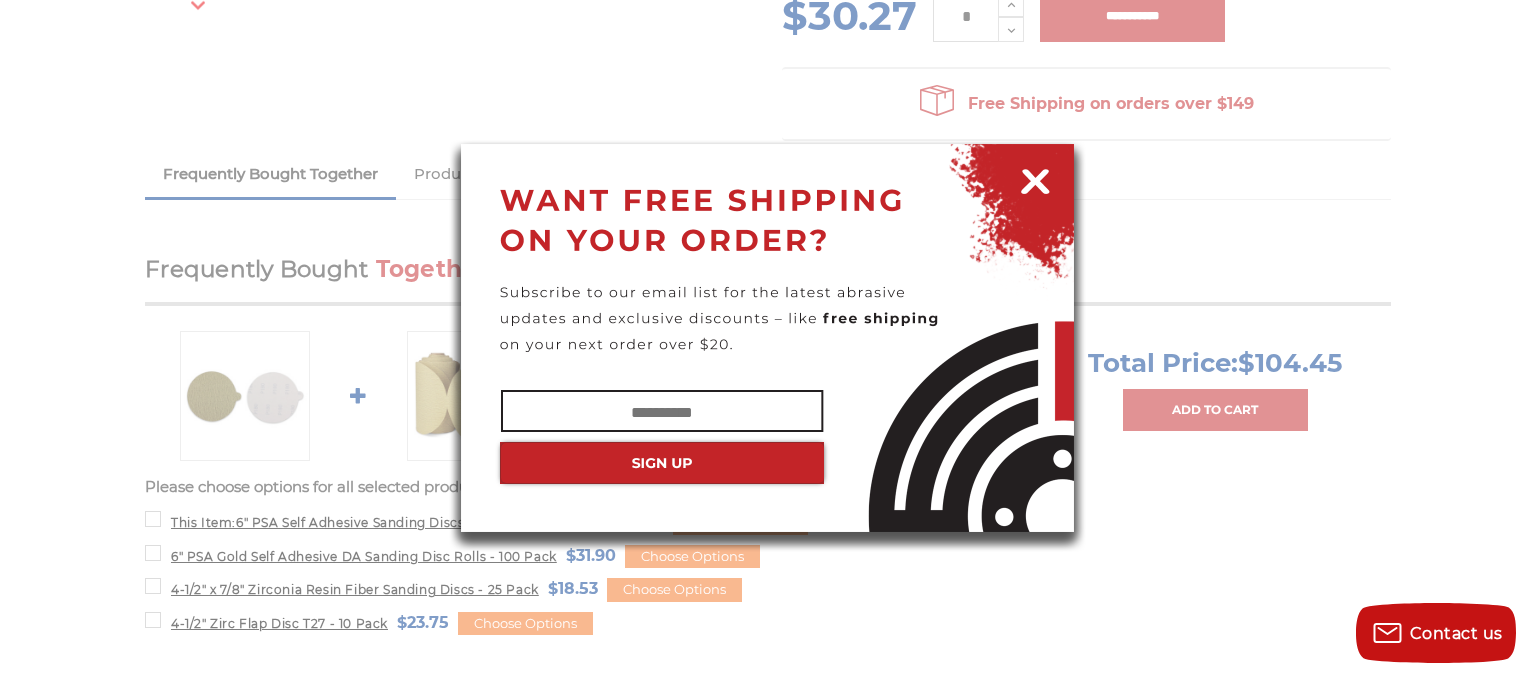 click at bounding box center [1035, 178] 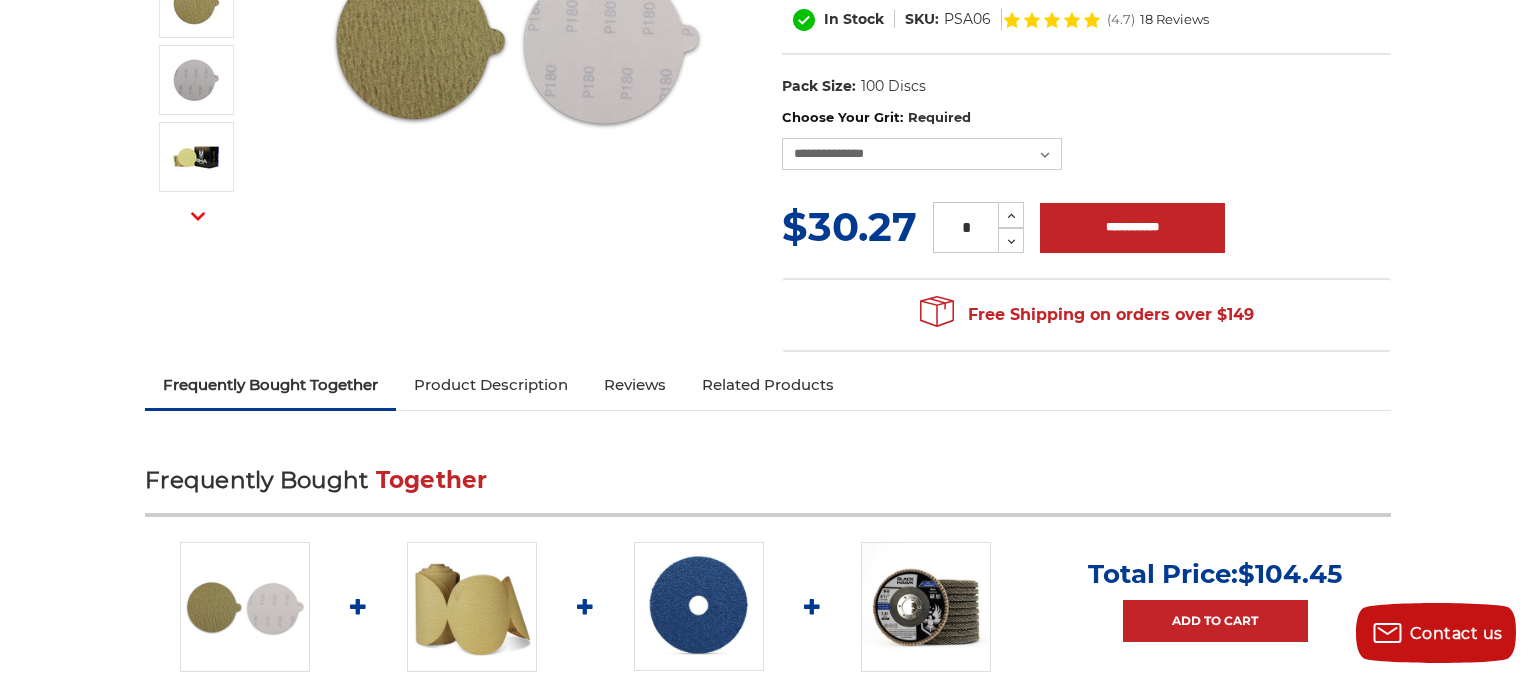 scroll, scrollTop: 211, scrollLeft: 0, axis: vertical 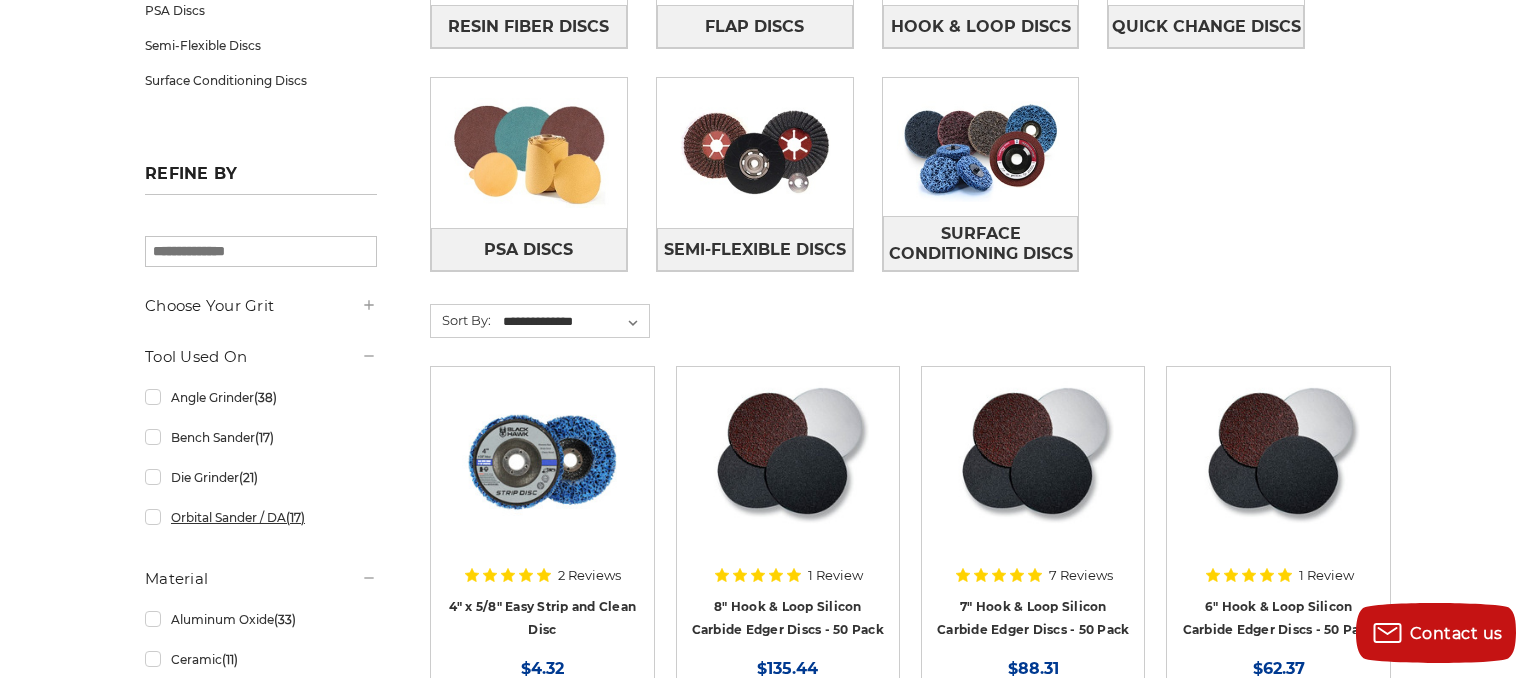 click on "Orbital Sander / DA
(17)" at bounding box center (261, 517) 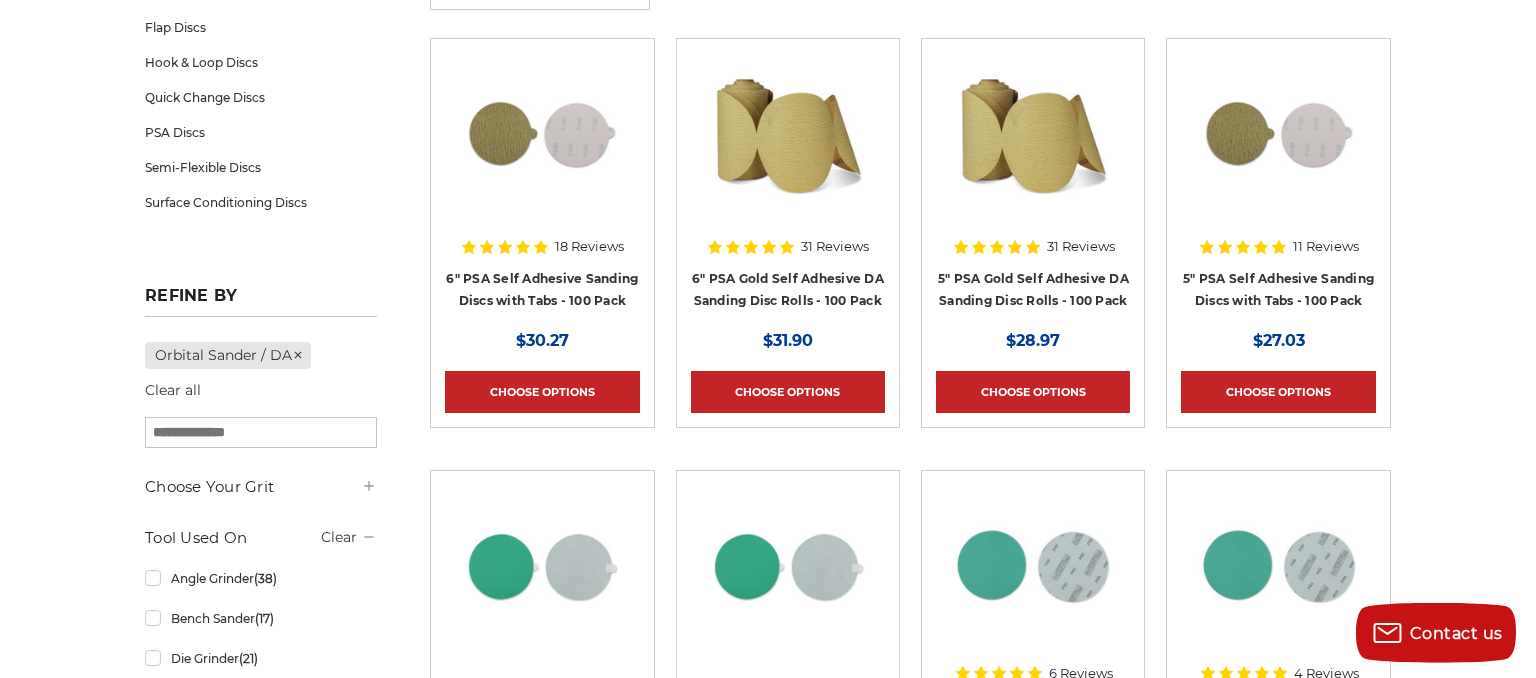 scroll, scrollTop: 211, scrollLeft: 0, axis: vertical 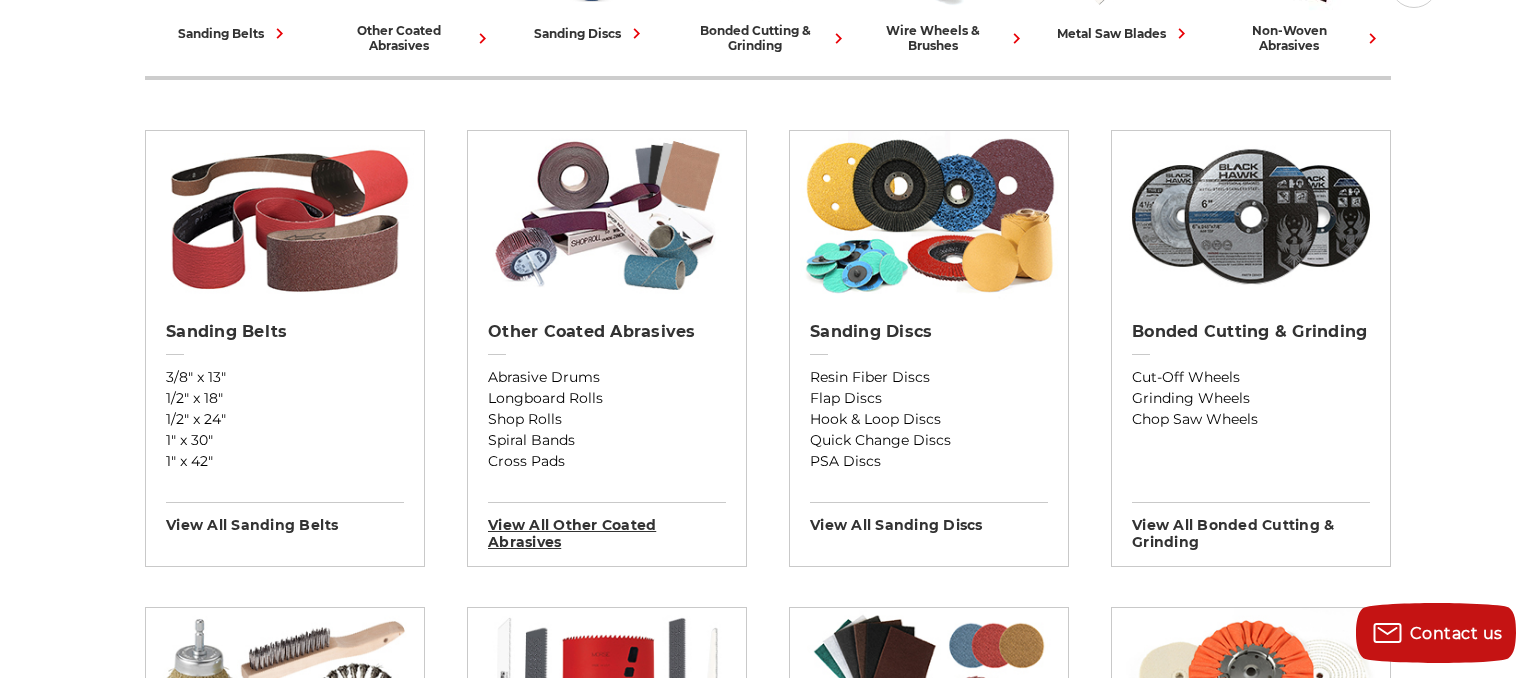 click on "View All other coated abrasives" at bounding box center (607, 526) 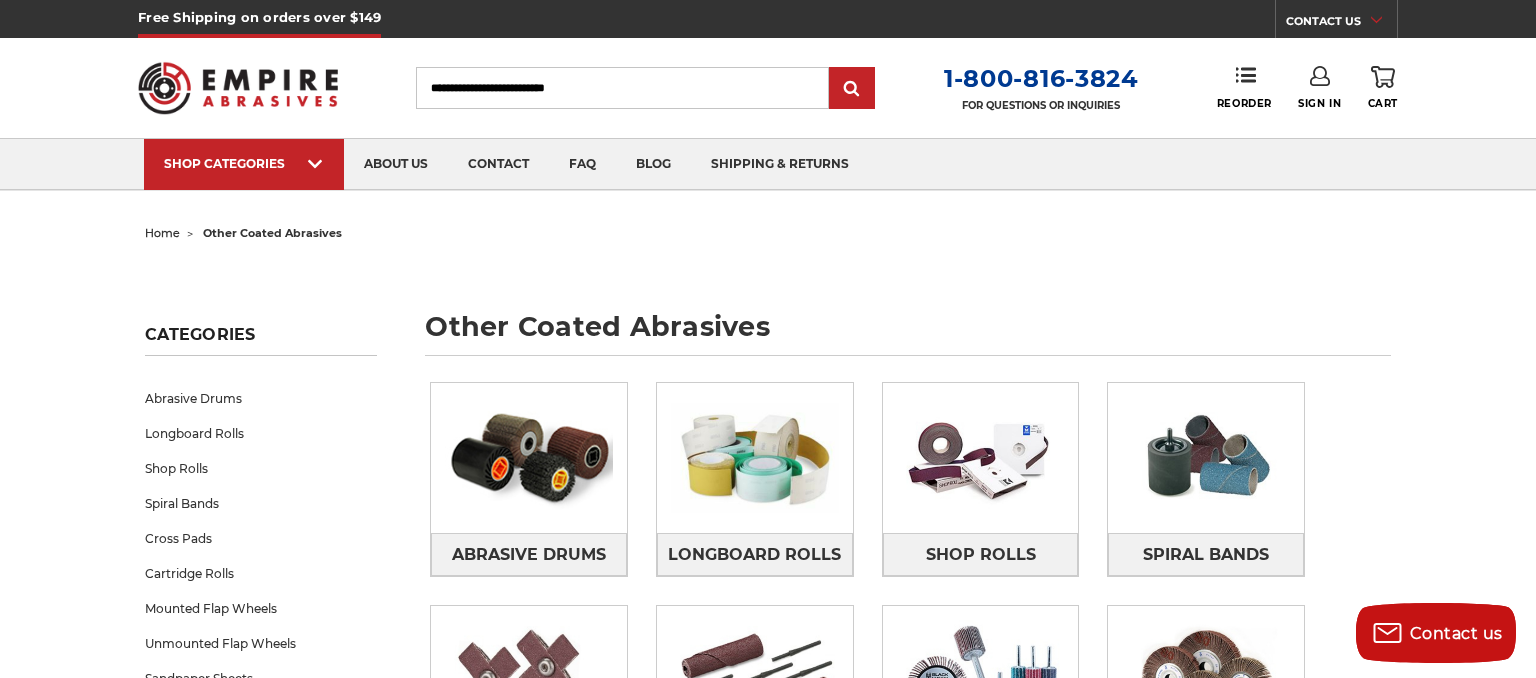 scroll, scrollTop: 422, scrollLeft: 0, axis: vertical 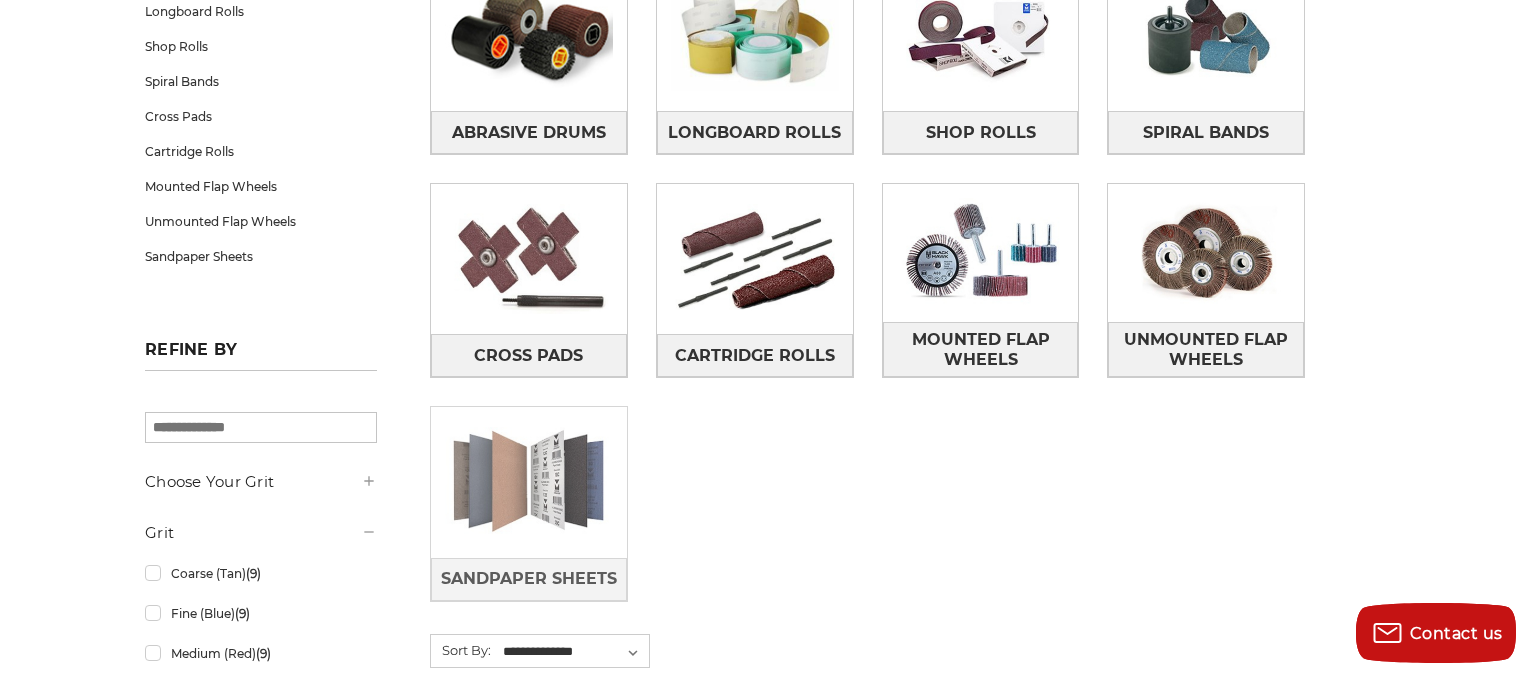 click at bounding box center [529, 482] 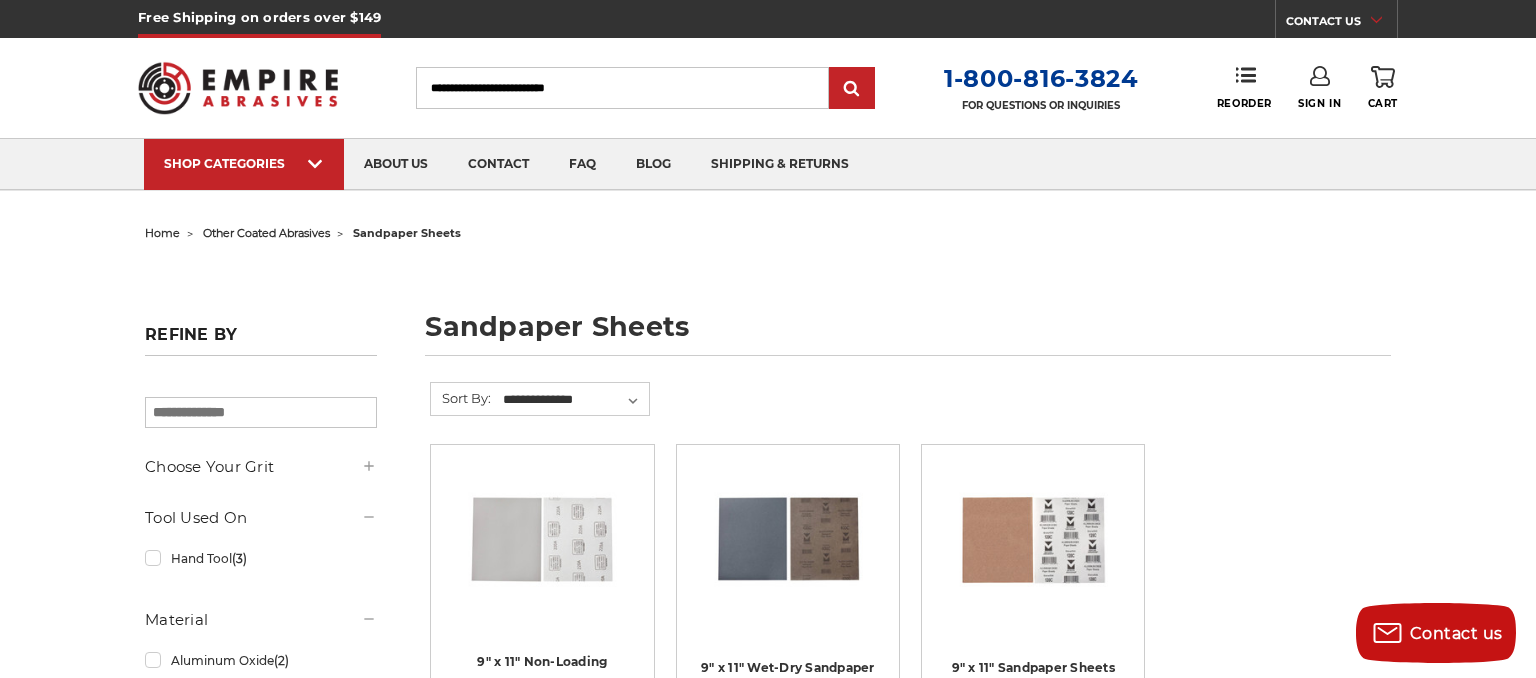 scroll, scrollTop: 0, scrollLeft: 0, axis: both 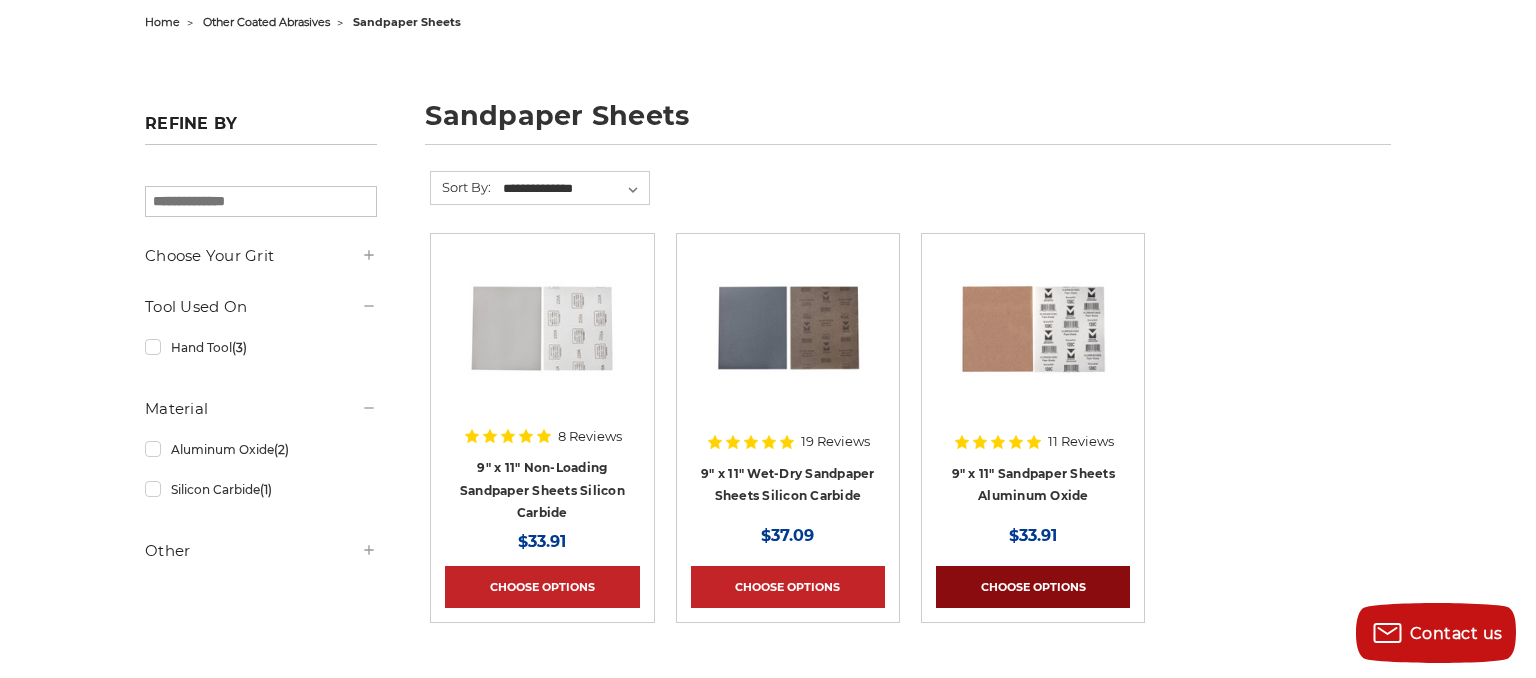 click on "Choose Options" at bounding box center (1033, 587) 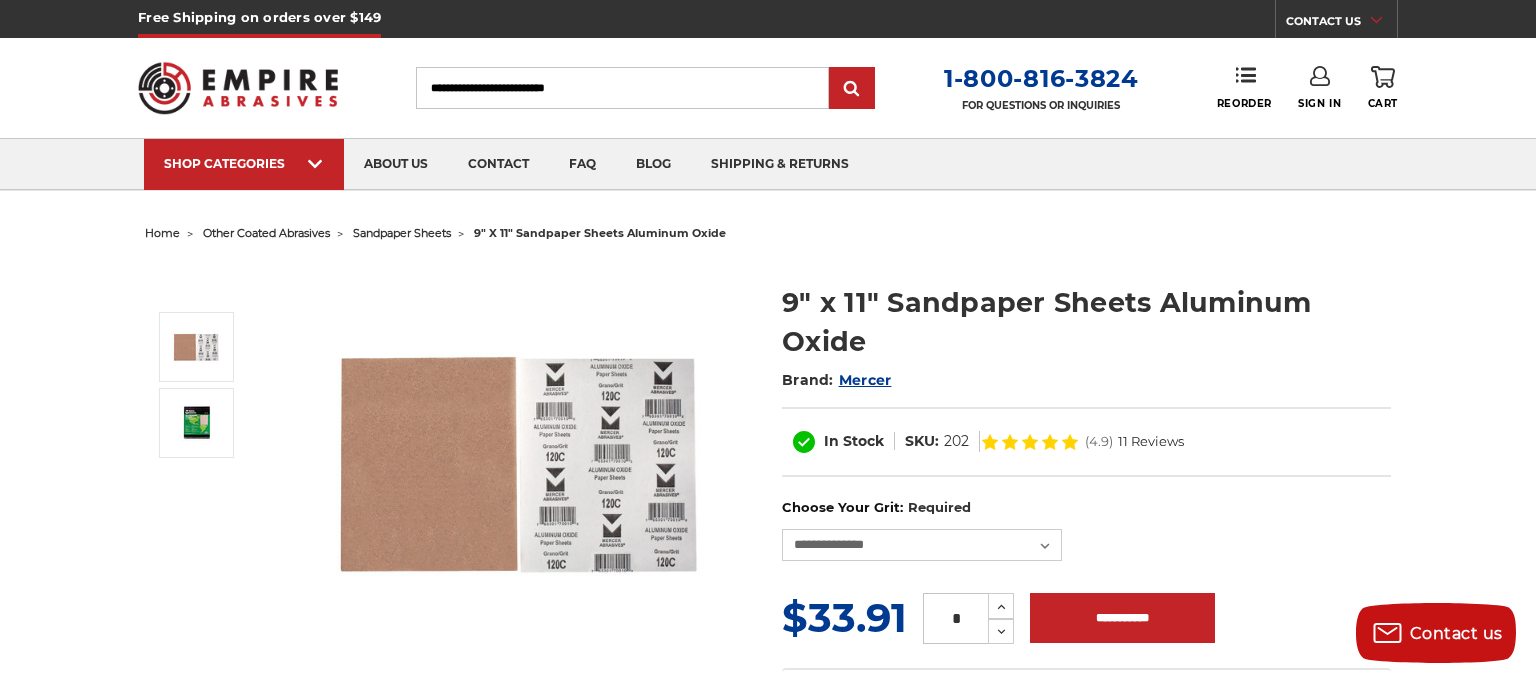 scroll, scrollTop: 0, scrollLeft: 0, axis: both 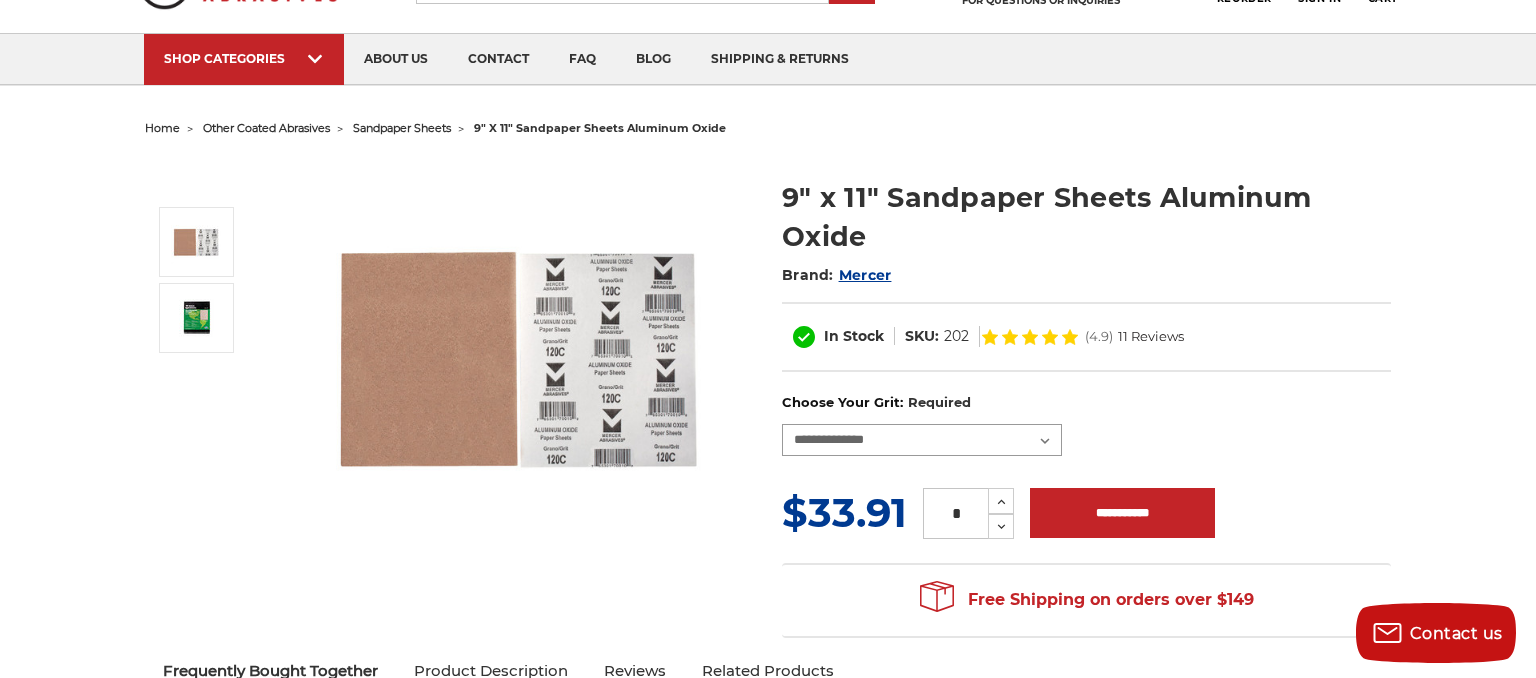 click on "**********" at bounding box center [922, 440] 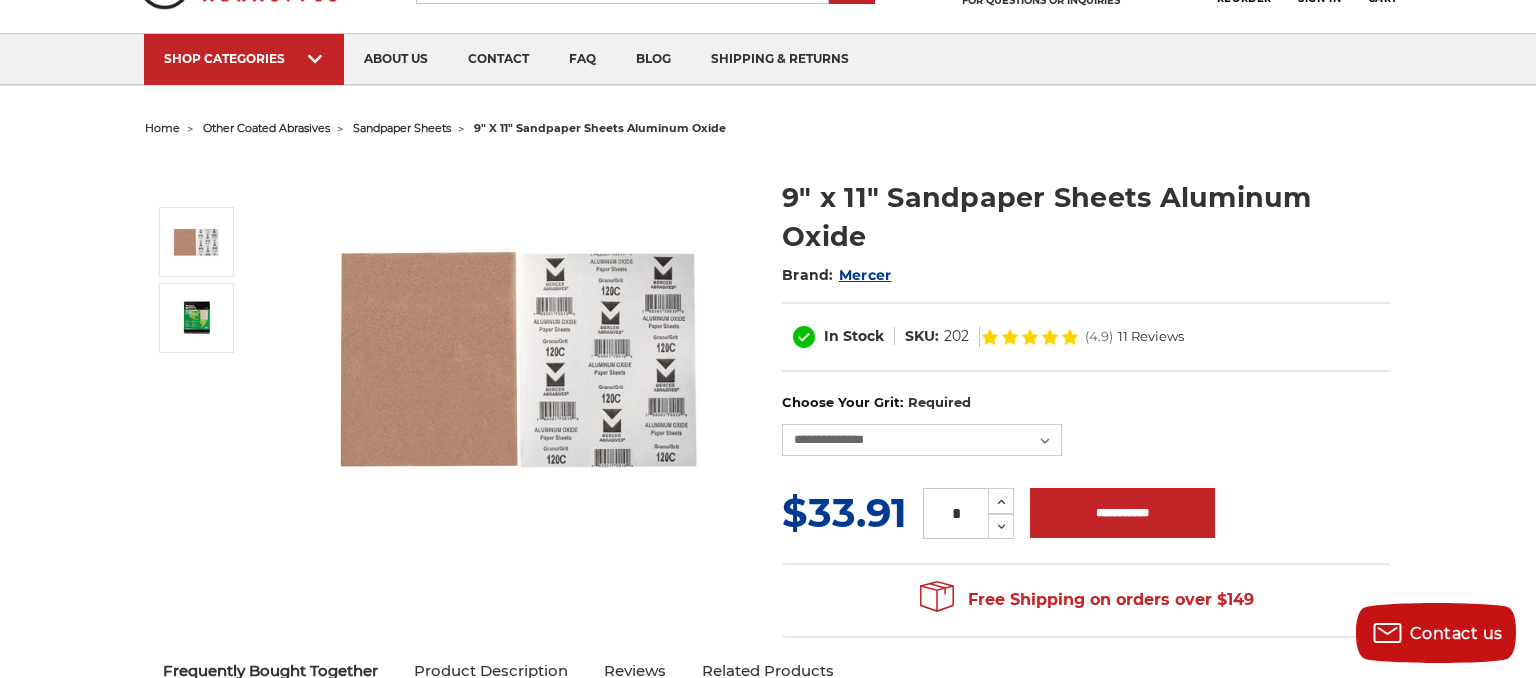 click on "home
other coated abrasives
sandpaper sheets
9" x 11" sandpaper sheets aluminum oxide
9" x 11" Sandpaper Sheets Aluminum Oxide
Brand:" at bounding box center [768, 3549] 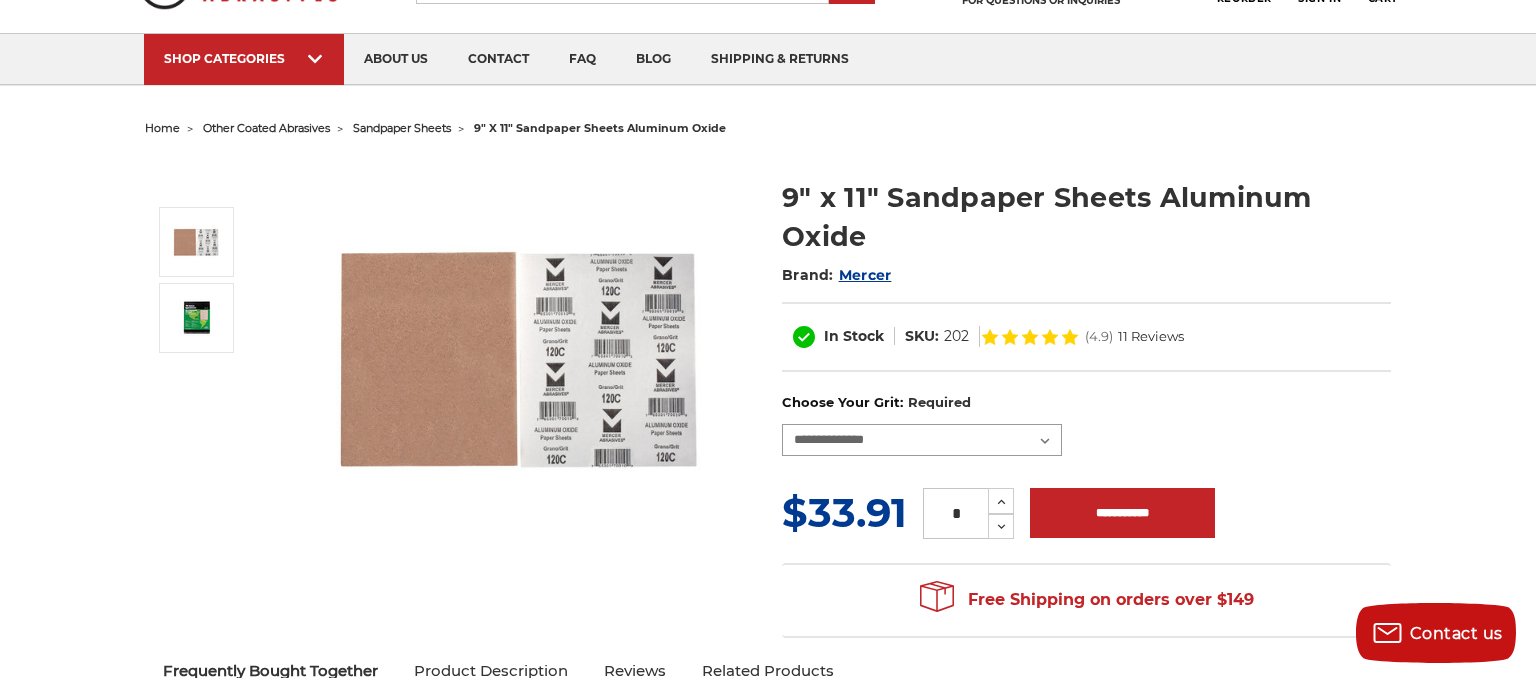 click on "**********" at bounding box center (922, 440) 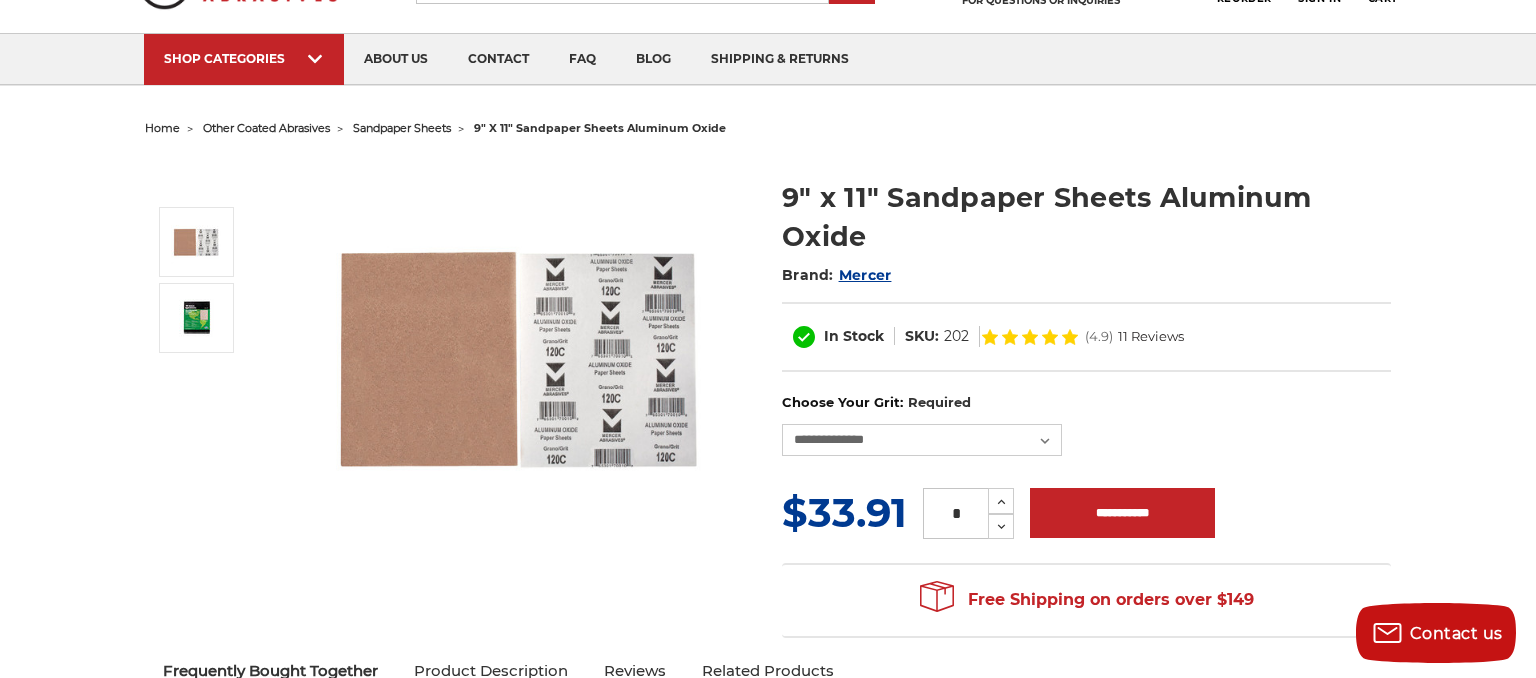 click on "home
other coated abrasives
sandpaper sheets
9" x 11" sandpaper sheets aluminum oxide
9" x 11" Sandpaper Sheets Aluminum Oxide
Brand:" at bounding box center (768, 3549) 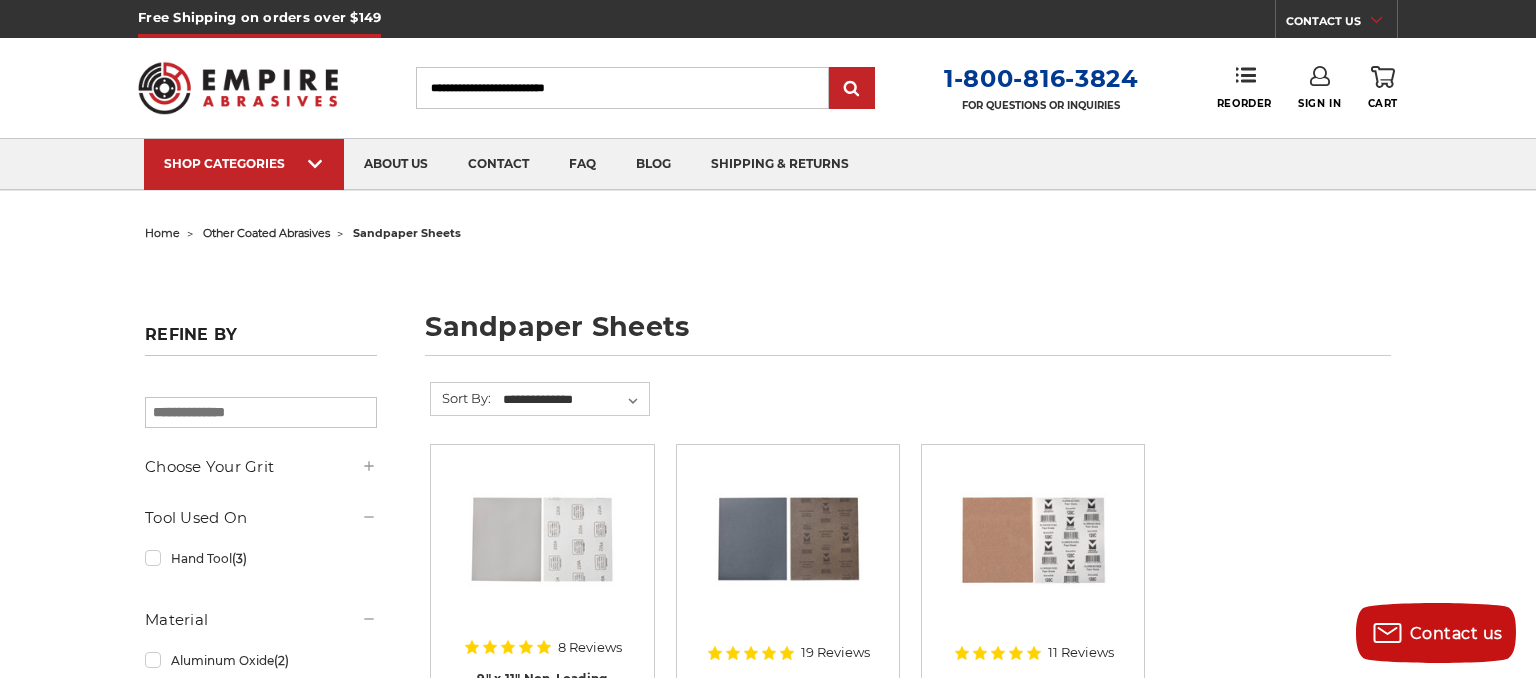 scroll, scrollTop: 211, scrollLeft: 0, axis: vertical 